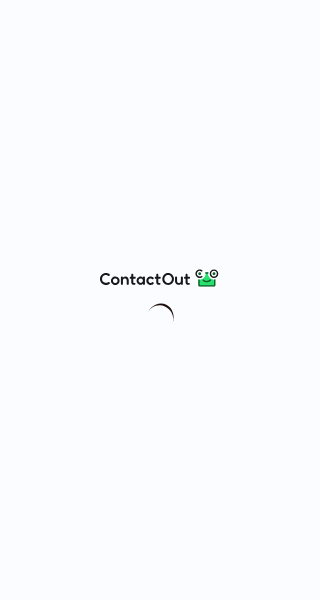 scroll, scrollTop: 0, scrollLeft: 0, axis: both 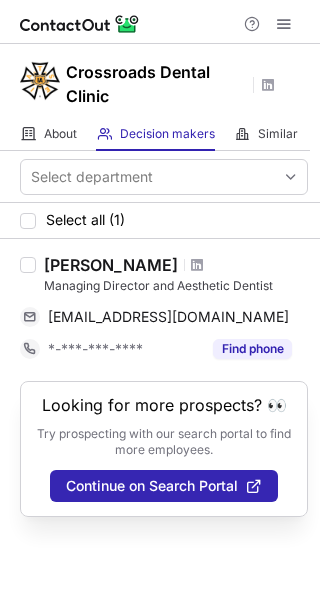 click at bounding box center [197, 265] 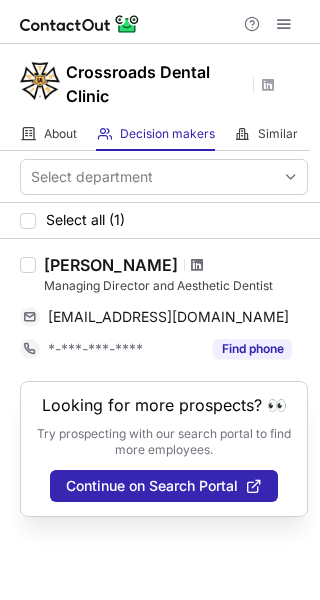 click at bounding box center [197, 265] 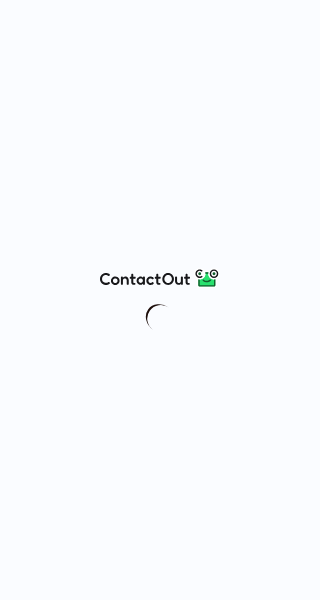 scroll, scrollTop: 0, scrollLeft: 0, axis: both 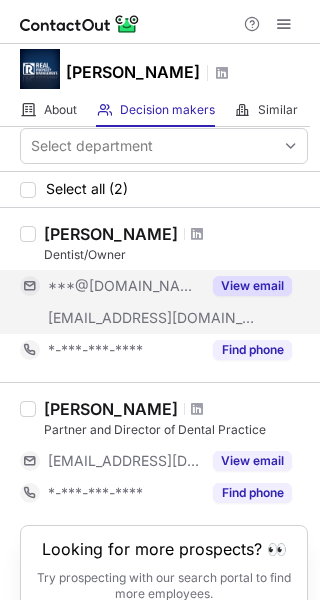 click on "View email" at bounding box center (252, 286) 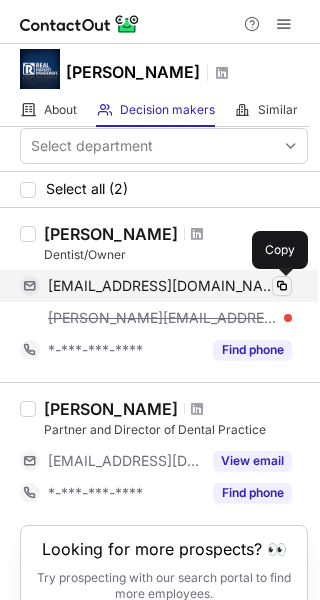 click at bounding box center [282, 286] 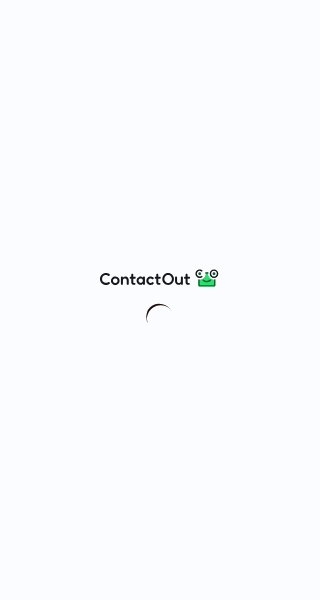 scroll, scrollTop: 0, scrollLeft: 0, axis: both 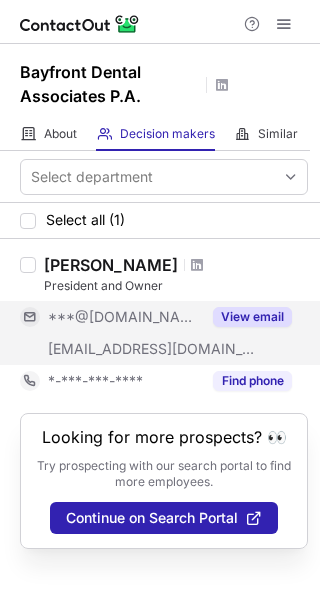 click on "View email" at bounding box center (252, 317) 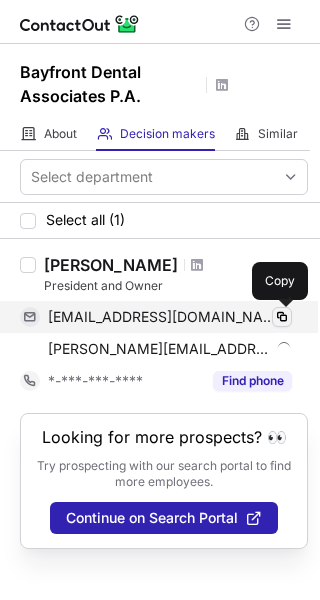 click at bounding box center (282, 317) 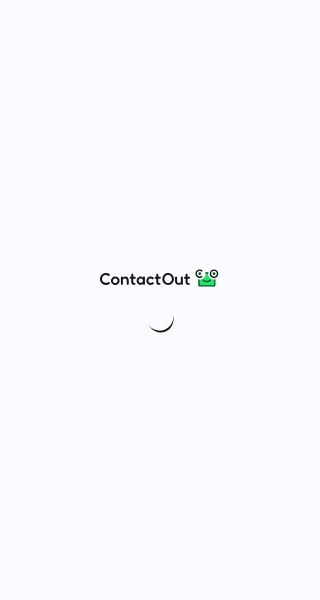 scroll, scrollTop: 0, scrollLeft: 0, axis: both 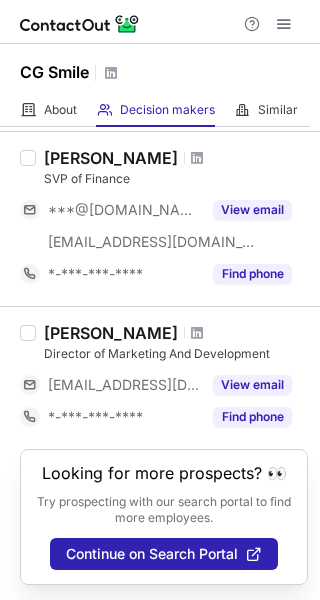click on "[PERSON_NAME]" at bounding box center [111, 333] 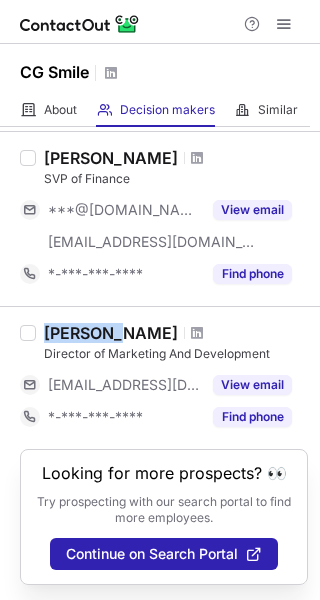 click on "[PERSON_NAME]" at bounding box center (111, 333) 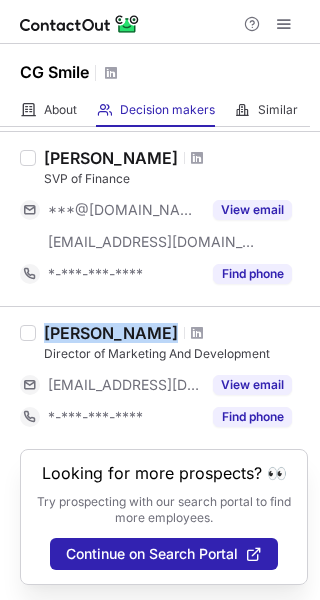 click on "Esteban Blanco" at bounding box center (111, 333) 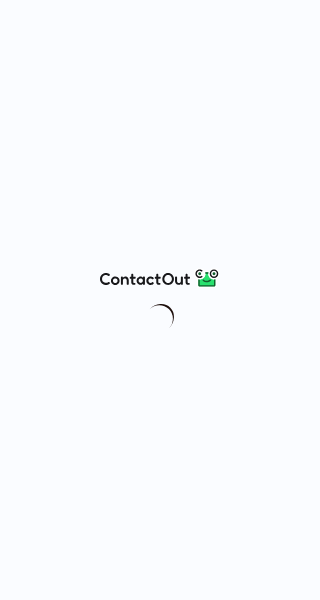 scroll, scrollTop: 0, scrollLeft: 0, axis: both 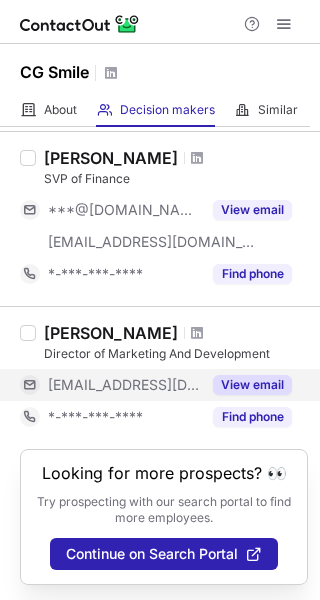 click on "View email" at bounding box center [252, 385] 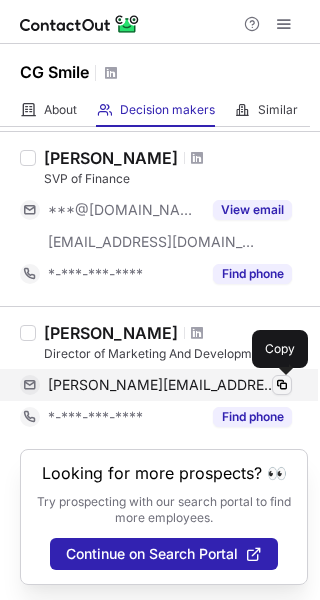 click at bounding box center (282, 385) 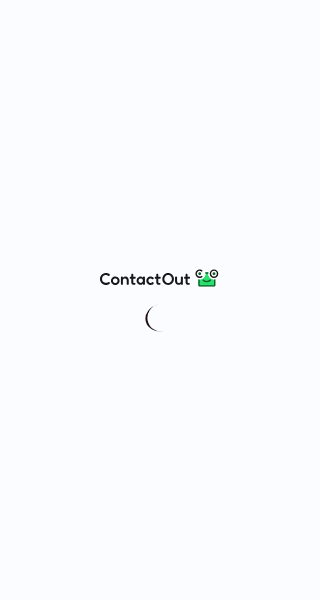 scroll, scrollTop: 0, scrollLeft: 0, axis: both 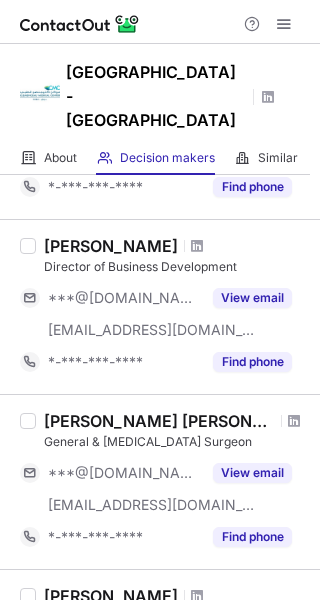 click on "[PERSON_NAME]" at bounding box center [111, 246] 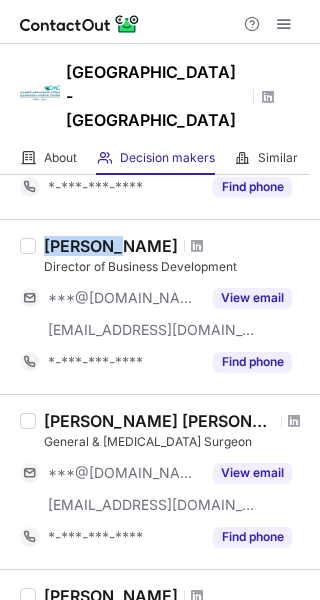 click on "[PERSON_NAME]" at bounding box center [111, 246] 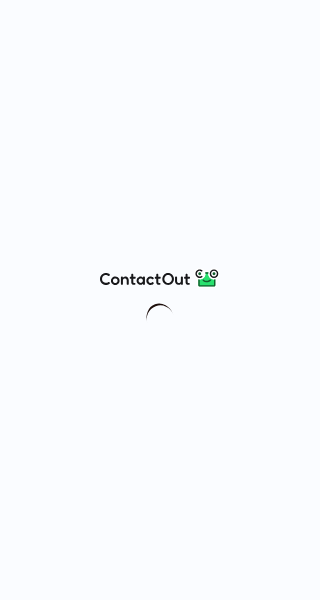 scroll, scrollTop: 0, scrollLeft: 0, axis: both 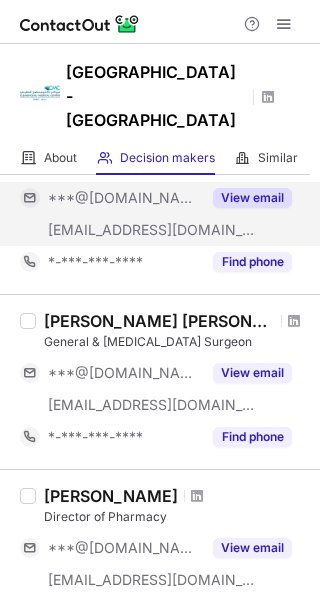 click on "View email" at bounding box center (252, 198) 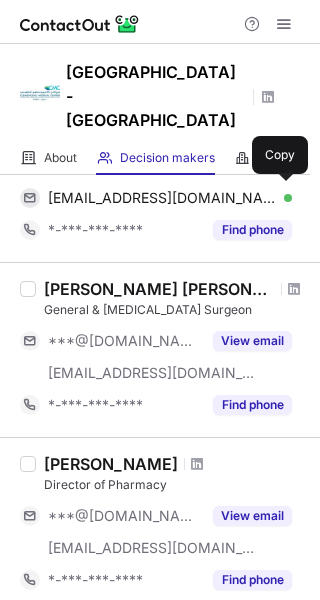 scroll, scrollTop: 600, scrollLeft: 0, axis: vertical 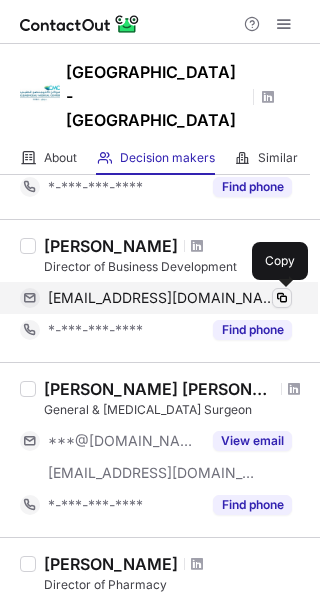 click at bounding box center (282, 298) 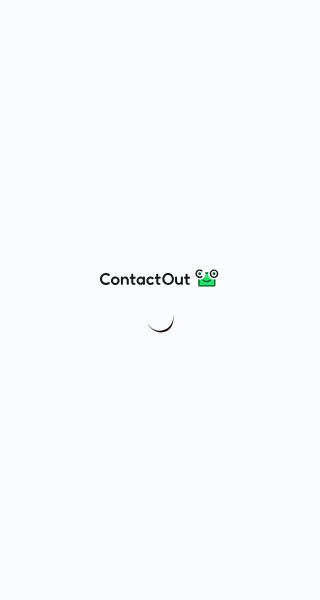 scroll, scrollTop: 0, scrollLeft: 0, axis: both 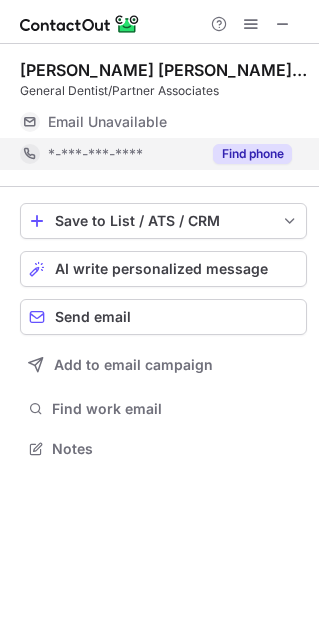 click on "Find phone" at bounding box center (252, 154) 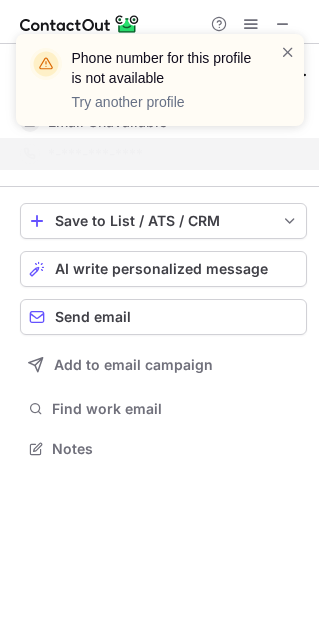 click on "Phone number for this profile is not available Try another profile" at bounding box center (152, 80) 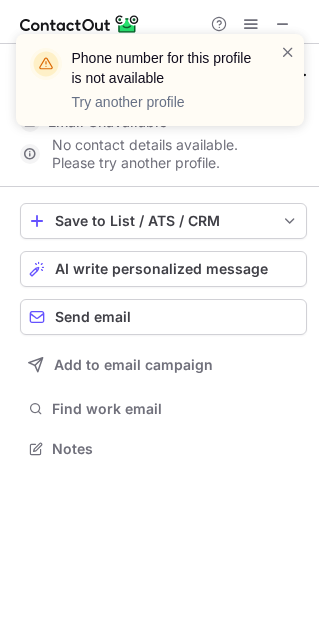click on "Phone number for this profile is not available Try another profile" at bounding box center (152, 80) 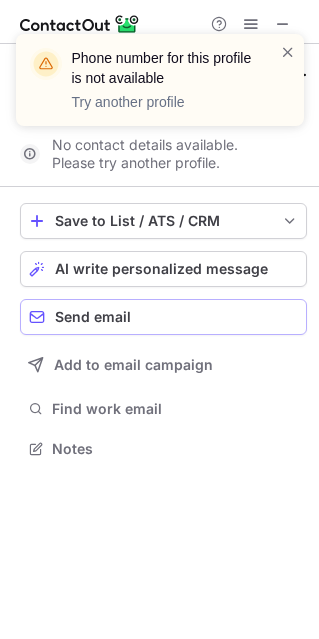 scroll, scrollTop: 402, scrollLeft: 319, axis: both 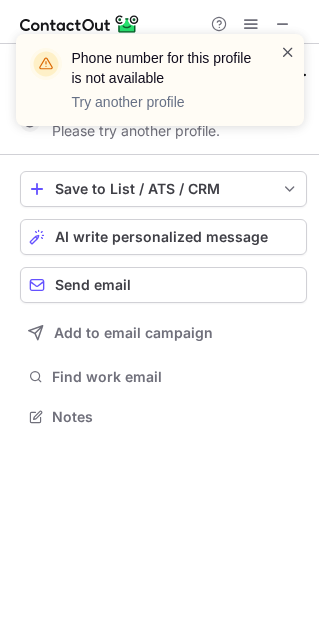 click at bounding box center (288, 52) 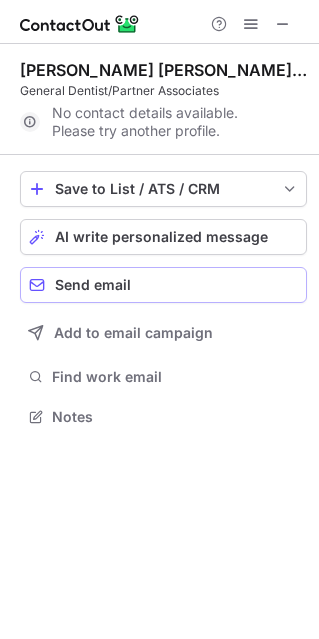 click on "Send email" at bounding box center (176, 285) 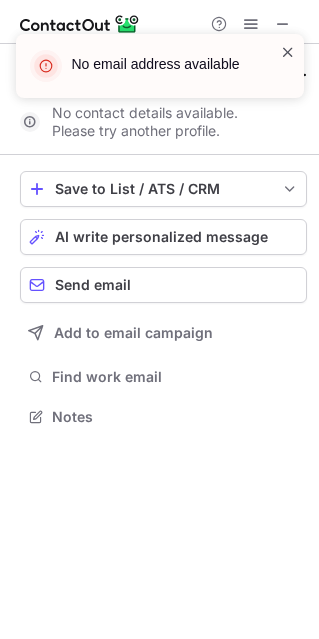 click at bounding box center [288, 52] 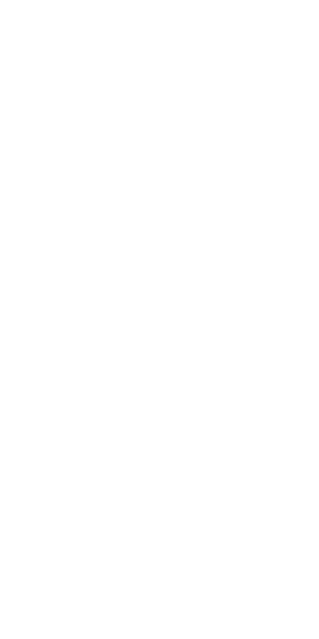 scroll, scrollTop: 0, scrollLeft: 0, axis: both 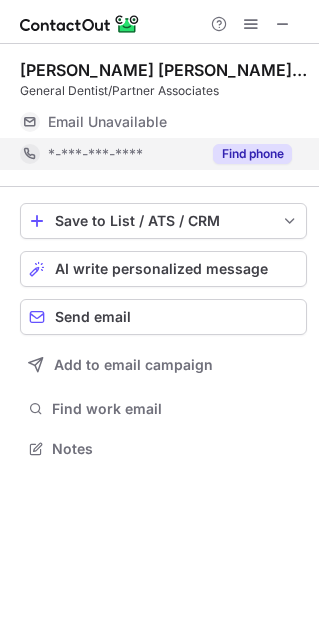 click on "Find phone" at bounding box center [252, 154] 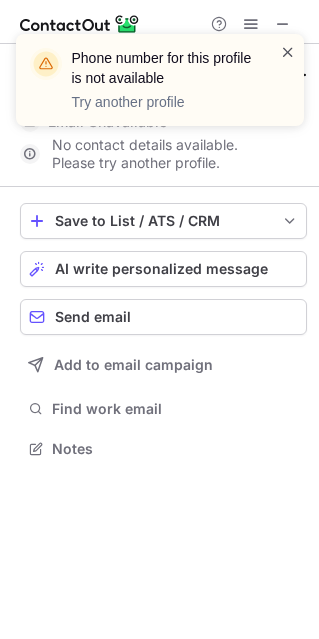 click at bounding box center (288, 52) 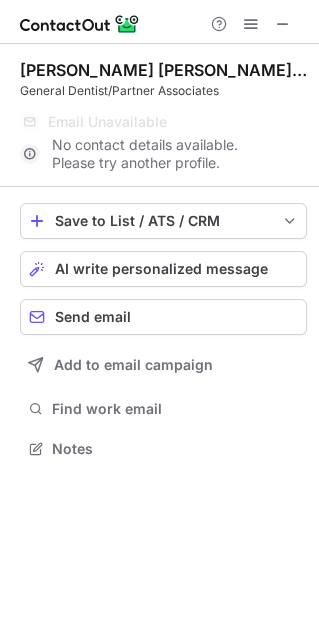 click on "Phone number for this profile is not available Try another profile" at bounding box center [160, 88] 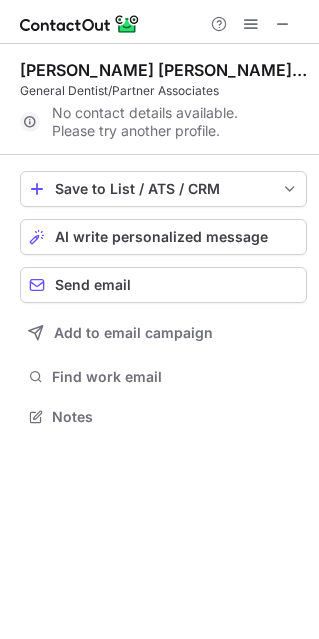 scroll, scrollTop: 402, scrollLeft: 319, axis: both 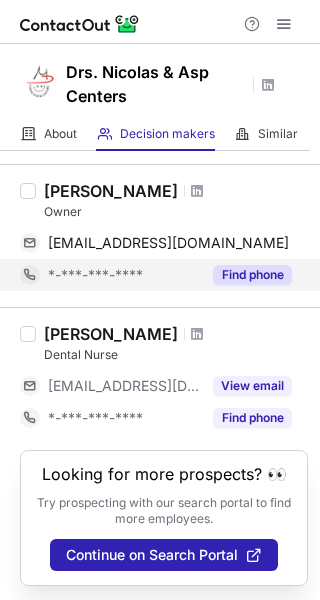 click on "Find phone" at bounding box center (252, 275) 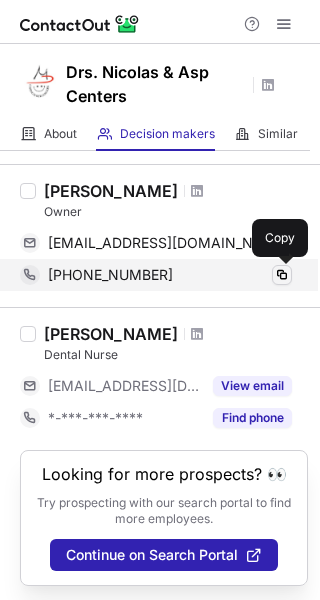 click at bounding box center [282, 275] 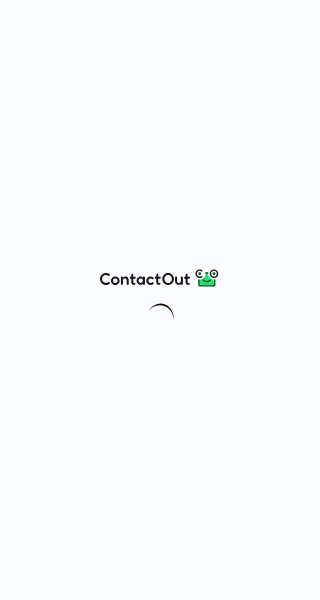 scroll, scrollTop: 0, scrollLeft: 0, axis: both 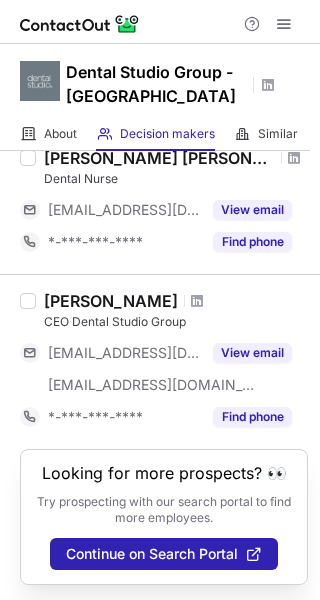 click on "[PERSON_NAME]" at bounding box center [111, 301] 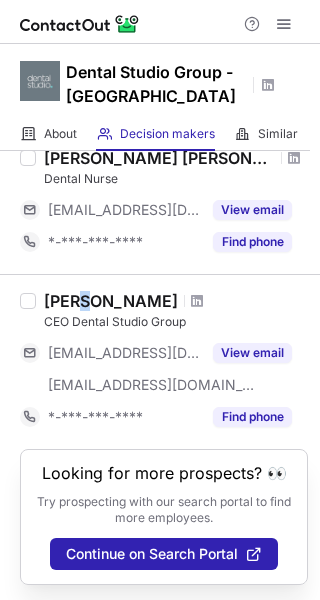 click on "[PERSON_NAME]" at bounding box center [111, 301] 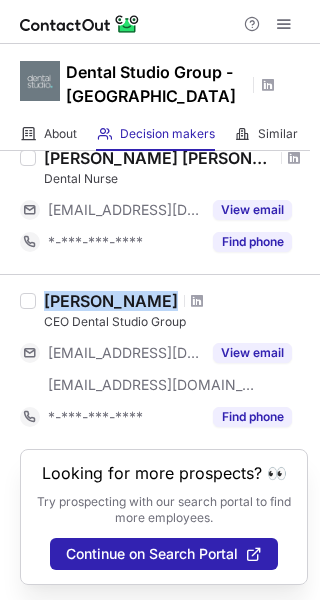 click on "[PERSON_NAME]" at bounding box center [111, 301] 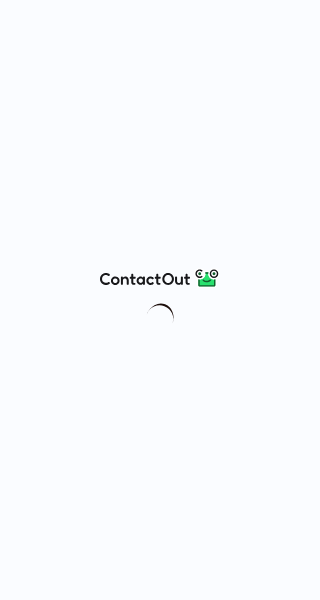 scroll, scrollTop: 0, scrollLeft: 0, axis: both 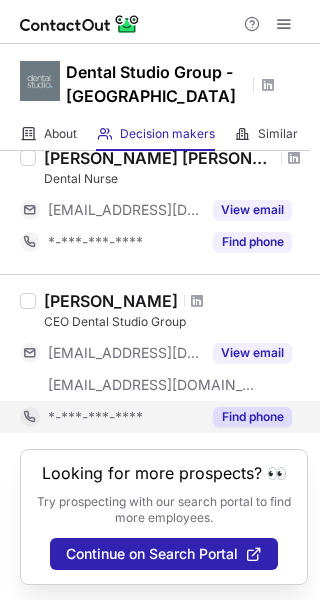 click on "Find phone" at bounding box center (252, 417) 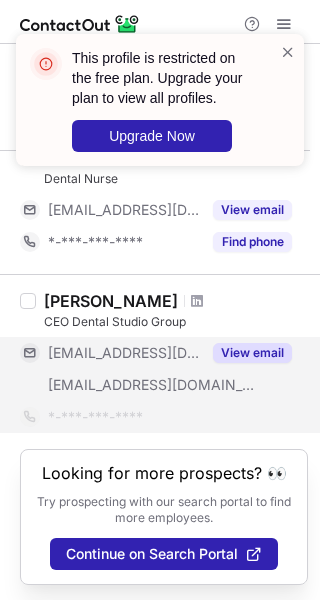 click on "View email" at bounding box center [252, 353] 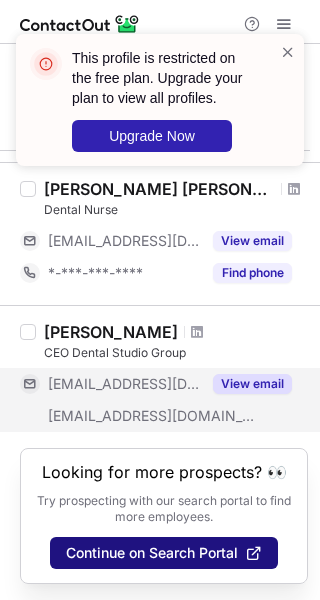 scroll, scrollTop: 282, scrollLeft: 0, axis: vertical 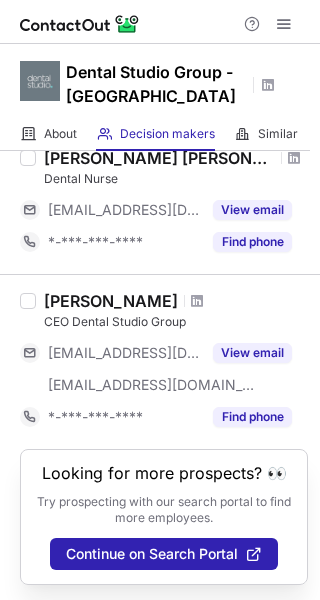 click on "Jaco Smith" at bounding box center (111, 301) 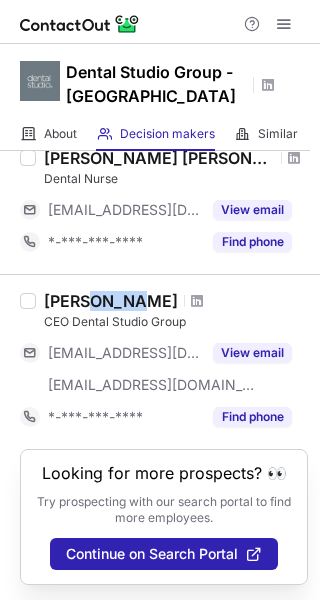 click on "Jaco Smith" at bounding box center [111, 301] 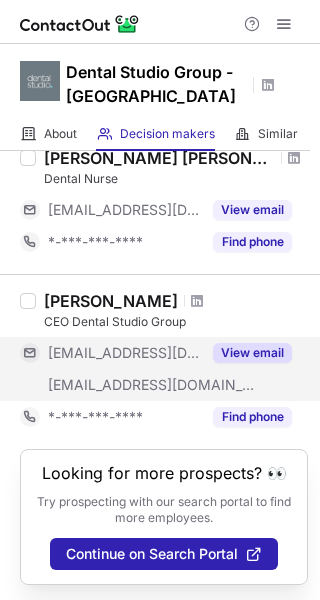 click on "View email" at bounding box center (252, 353) 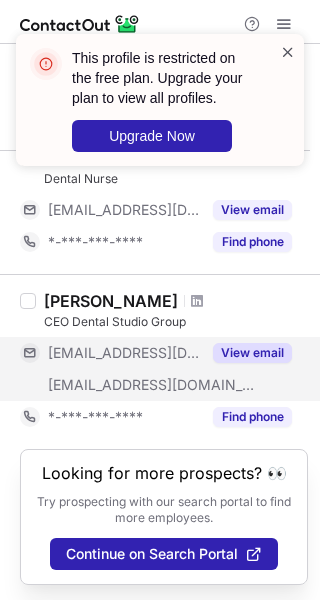 click at bounding box center (288, 52) 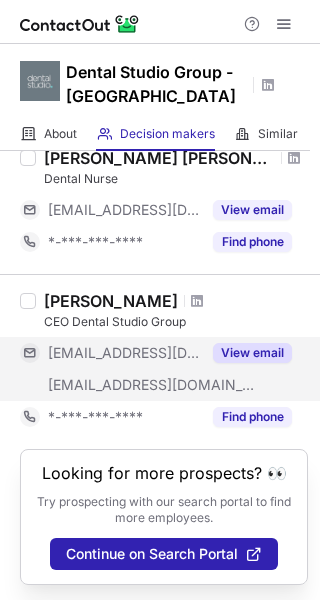 click on "View email" at bounding box center [252, 353] 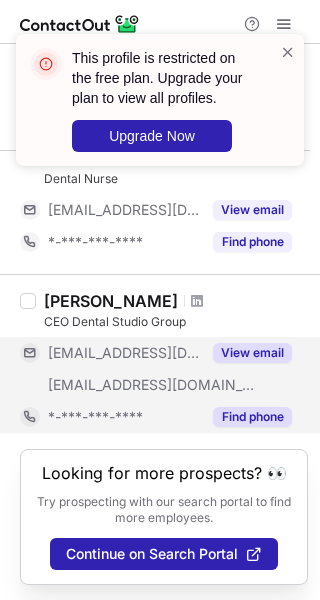 click on "Find phone" at bounding box center [252, 417] 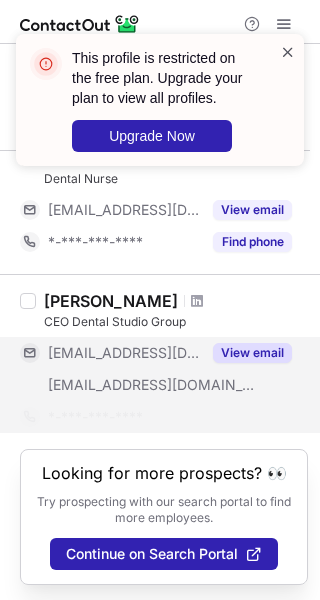 click at bounding box center [288, 52] 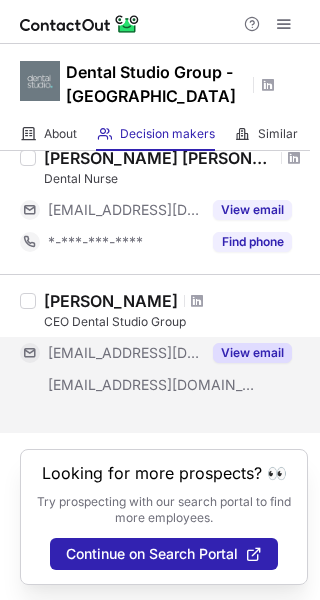 scroll, scrollTop: 282, scrollLeft: 0, axis: vertical 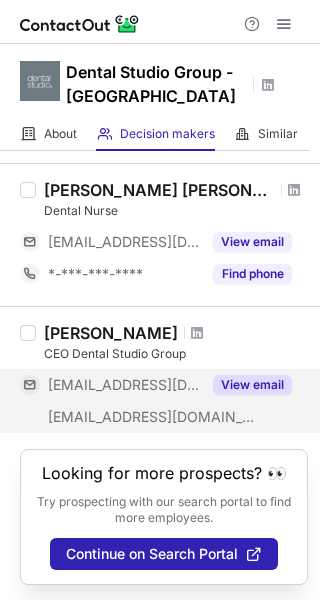click on "Jaco Smith" at bounding box center [111, 333] 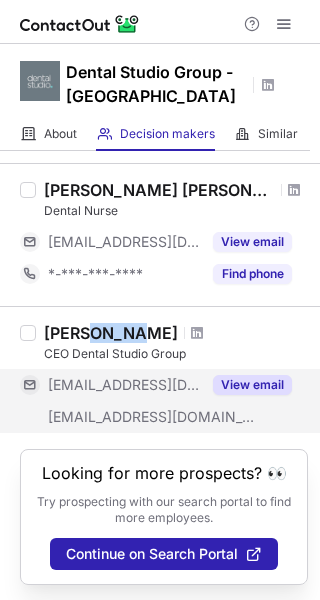 click on "Jaco Smith" at bounding box center [111, 333] 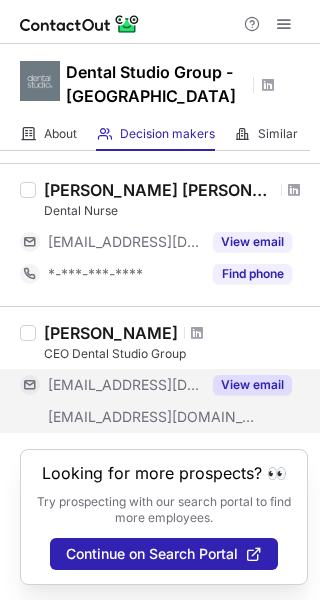 click on "Jaco Smith" at bounding box center [111, 333] 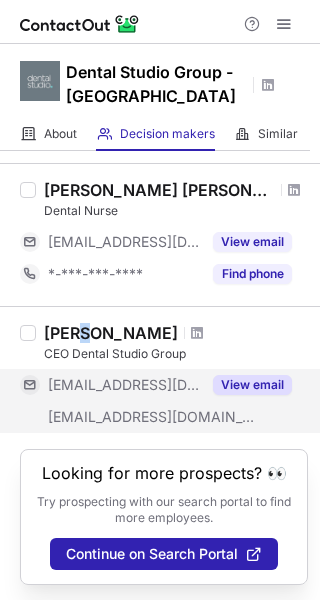click on "Jaco Smith" at bounding box center [111, 333] 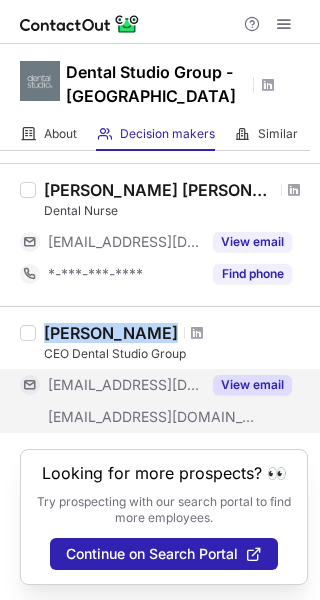 click on "Jaco Smith" at bounding box center [111, 333] 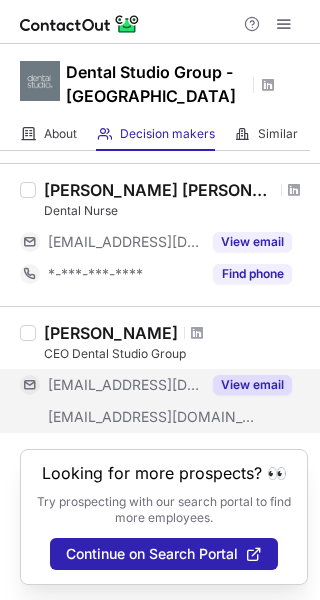 click on "Jaco Smith" at bounding box center (111, 333) 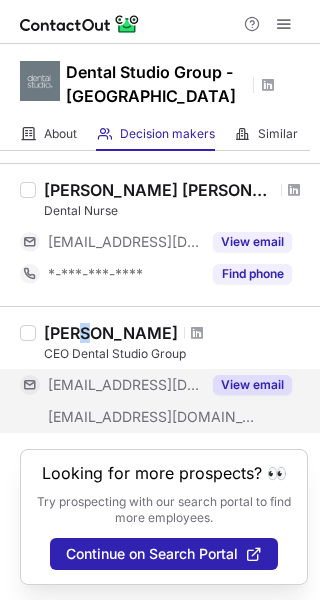 click on "Jaco Smith" at bounding box center [111, 333] 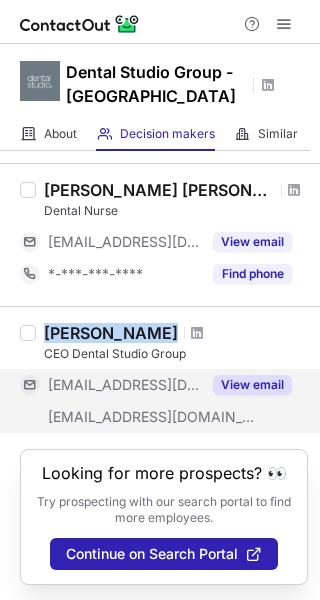 click on "Jaco Smith" at bounding box center (111, 333) 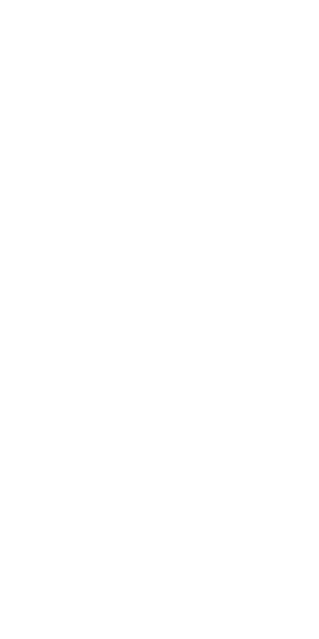 scroll, scrollTop: 0, scrollLeft: 0, axis: both 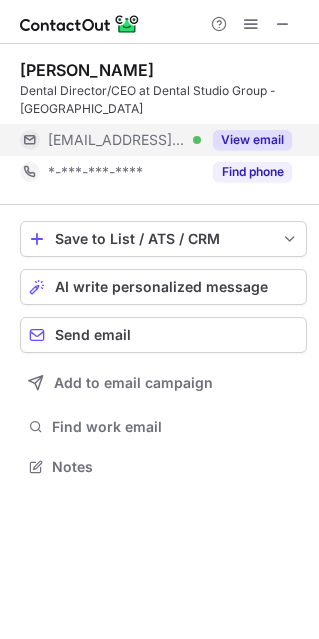 click on "View email" at bounding box center [252, 140] 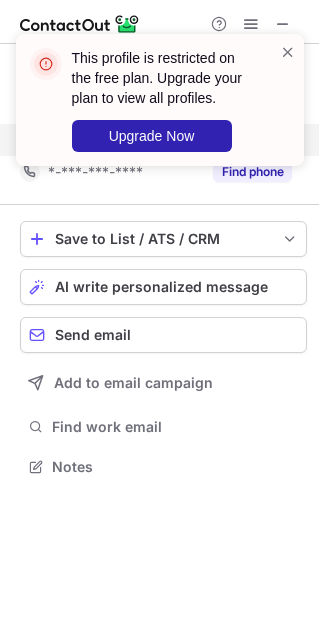 click on "This profile is restricted on the free plan. Upgrade your plan to view all profiles. Upgrade Now" at bounding box center [152, 100] 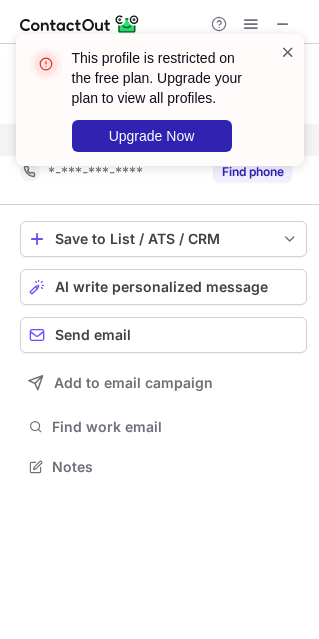 click at bounding box center [288, 52] 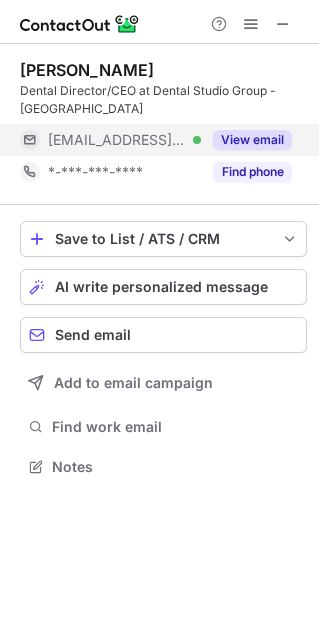 click on "View email" at bounding box center [252, 140] 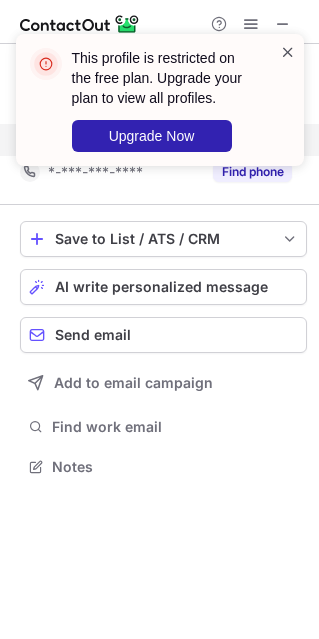 click at bounding box center [288, 52] 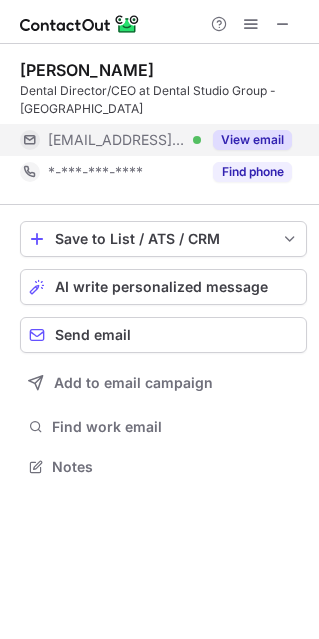 click on "View email" at bounding box center [246, 140] 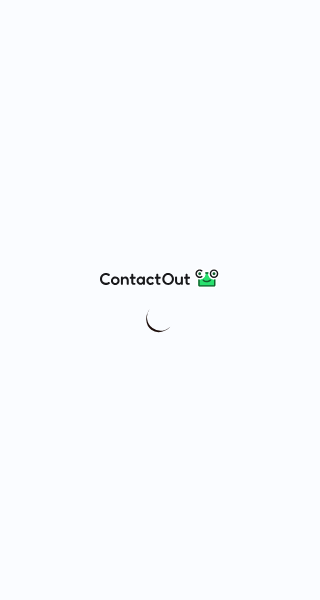 scroll, scrollTop: 0, scrollLeft: 0, axis: both 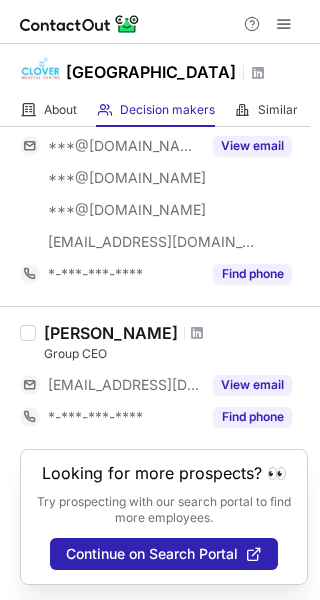 click on "[PERSON_NAME]" at bounding box center [111, 333] 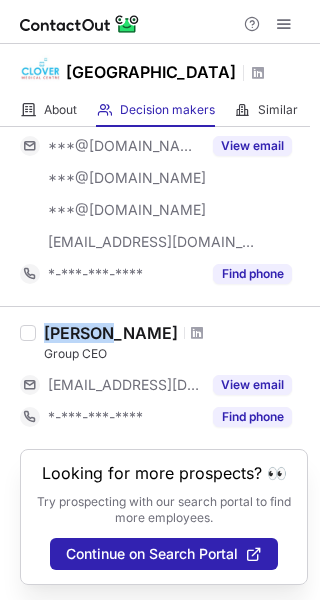 click on "[PERSON_NAME]" at bounding box center (111, 333) 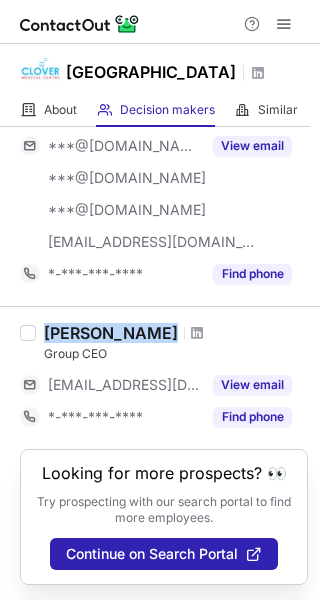 click on "Mahnaz Faquih" at bounding box center (111, 333) 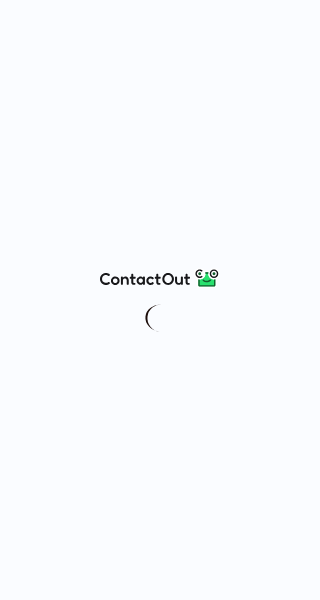 scroll, scrollTop: 0, scrollLeft: 0, axis: both 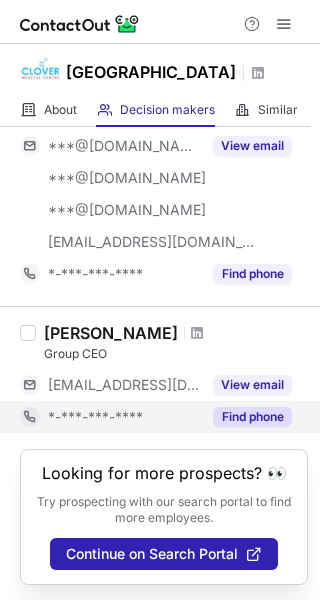 click on "Find phone" at bounding box center (252, 417) 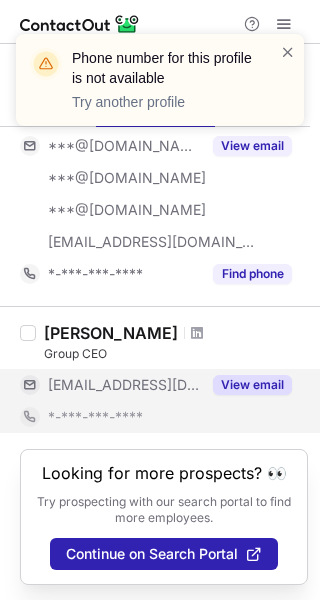 click on "View email" at bounding box center [252, 385] 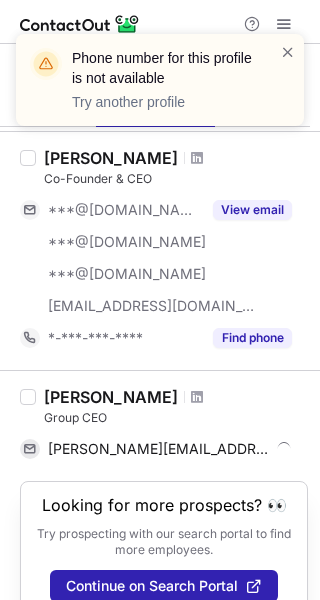 scroll, scrollTop: 290, scrollLeft: 0, axis: vertical 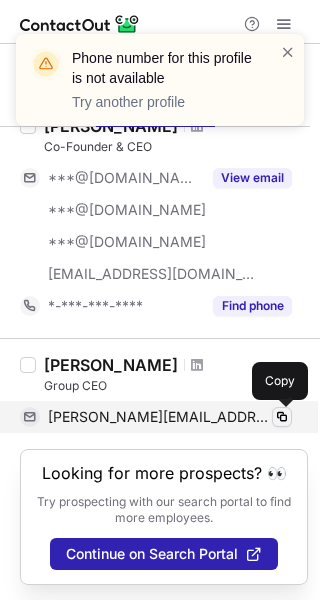 click at bounding box center [282, 417] 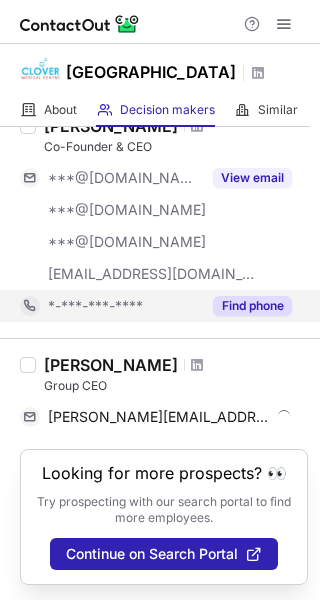 click on "Find phone" at bounding box center [252, 306] 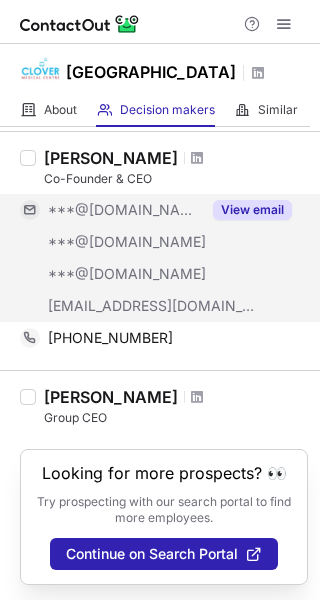 scroll, scrollTop: 158, scrollLeft: 0, axis: vertical 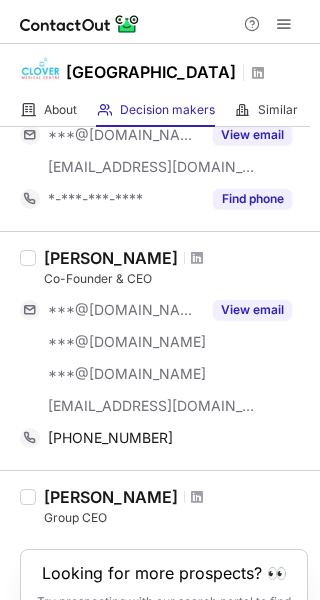 click on "Mahnaz Faquih-shaikh" at bounding box center [111, 258] 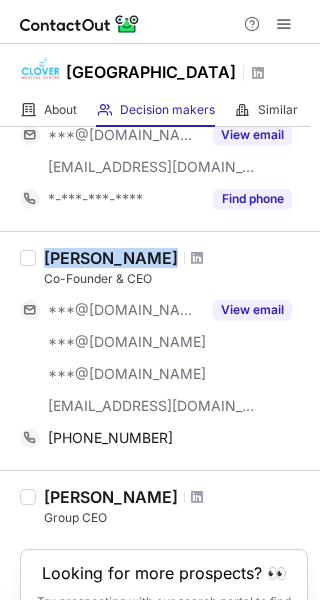 click on "[PERSON_NAME]" at bounding box center [111, 258] 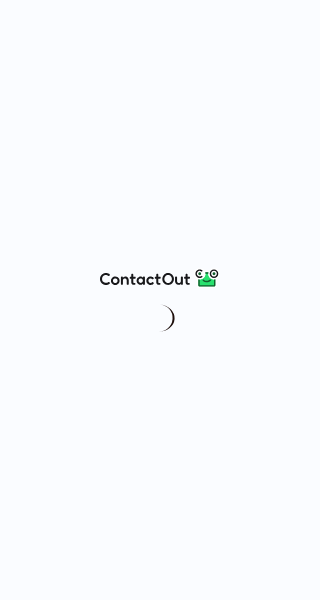scroll, scrollTop: 0, scrollLeft: 0, axis: both 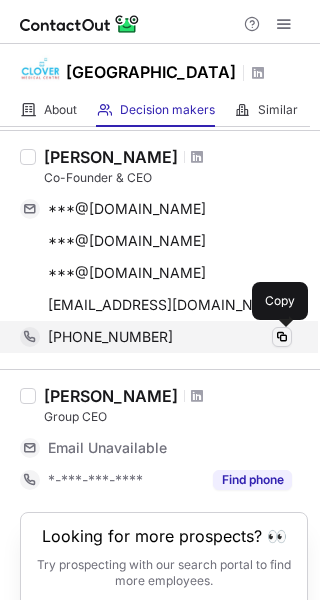click at bounding box center (282, 337) 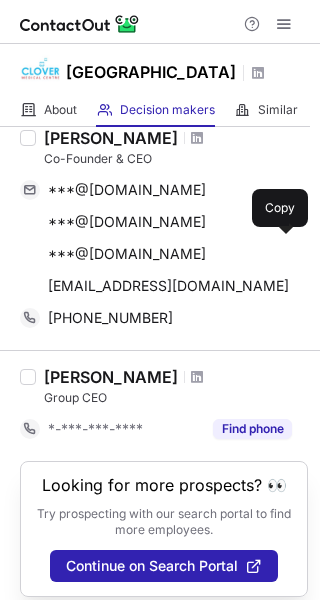 scroll, scrollTop: 290, scrollLeft: 0, axis: vertical 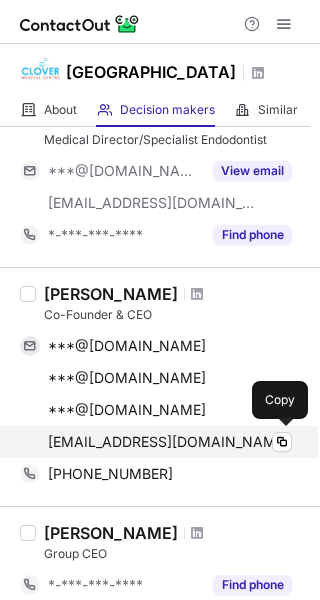click on "[EMAIL_ADDRESS][DOMAIN_NAME]" at bounding box center (168, 442) 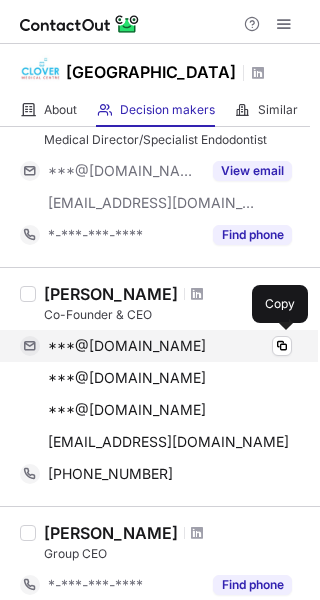 scroll, scrollTop: 290, scrollLeft: 0, axis: vertical 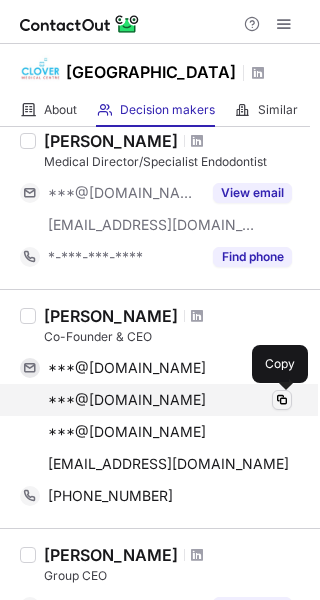 click at bounding box center [282, 400] 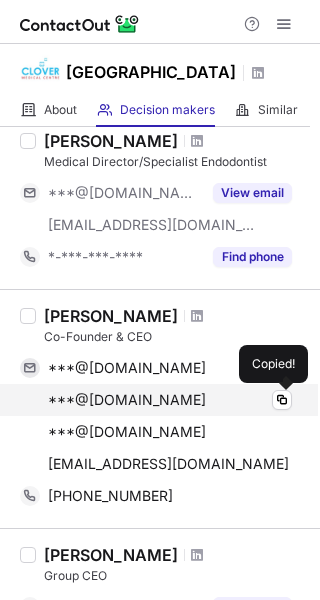 click on "***@[DOMAIN_NAME]" at bounding box center (170, 400) 